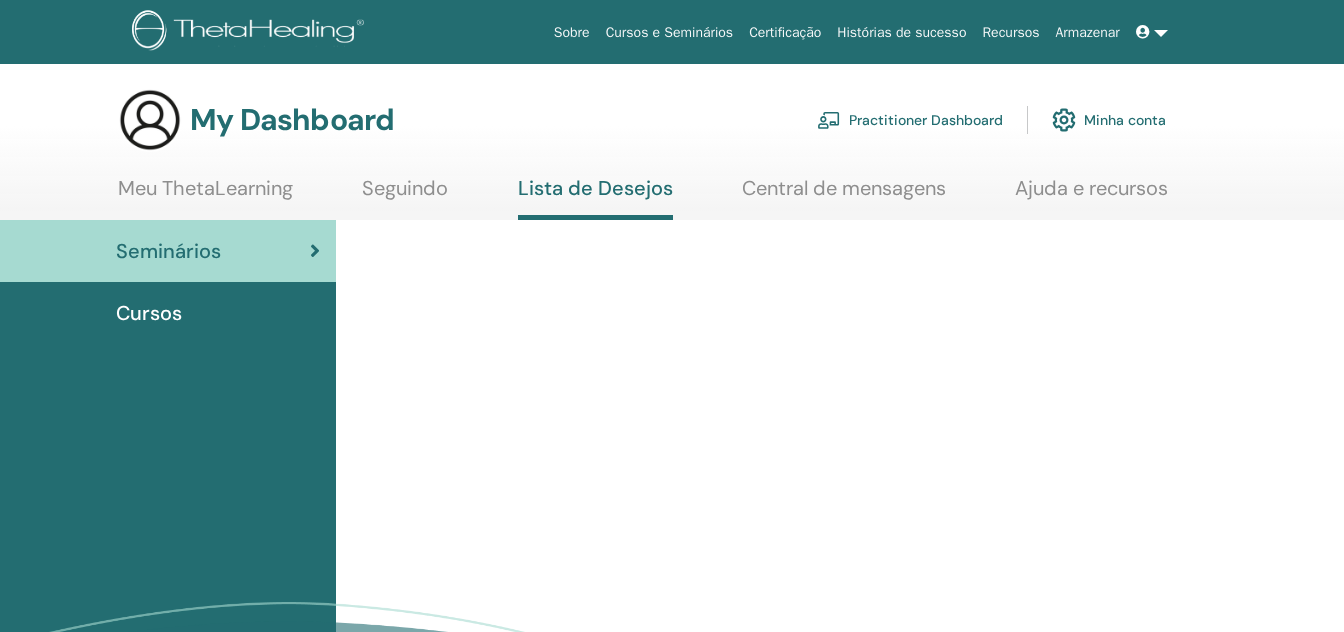 scroll, scrollTop: 0, scrollLeft: 0, axis: both 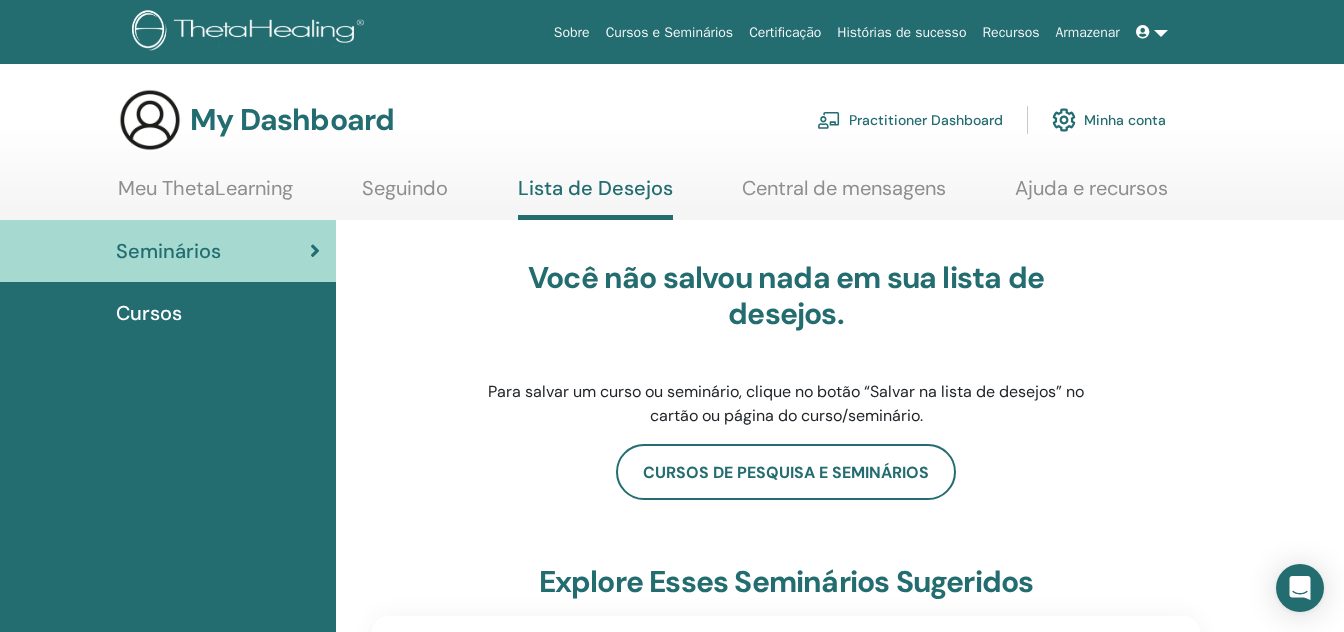 click on "Sobre
Cursos e Seminários
Certificação
Histórias de sucesso
Recursos
Armazenar
AV Andréia Vieira Xavier Meu ThetaLearning Meus ThetaHealers Meus Seminários Lista de Desejos Torne-se um Praticante Notificações 2 Mensagens Minha conta Theta Apoiar Sair
My Dashboard
Seguindo" at bounding box center [672, 316] 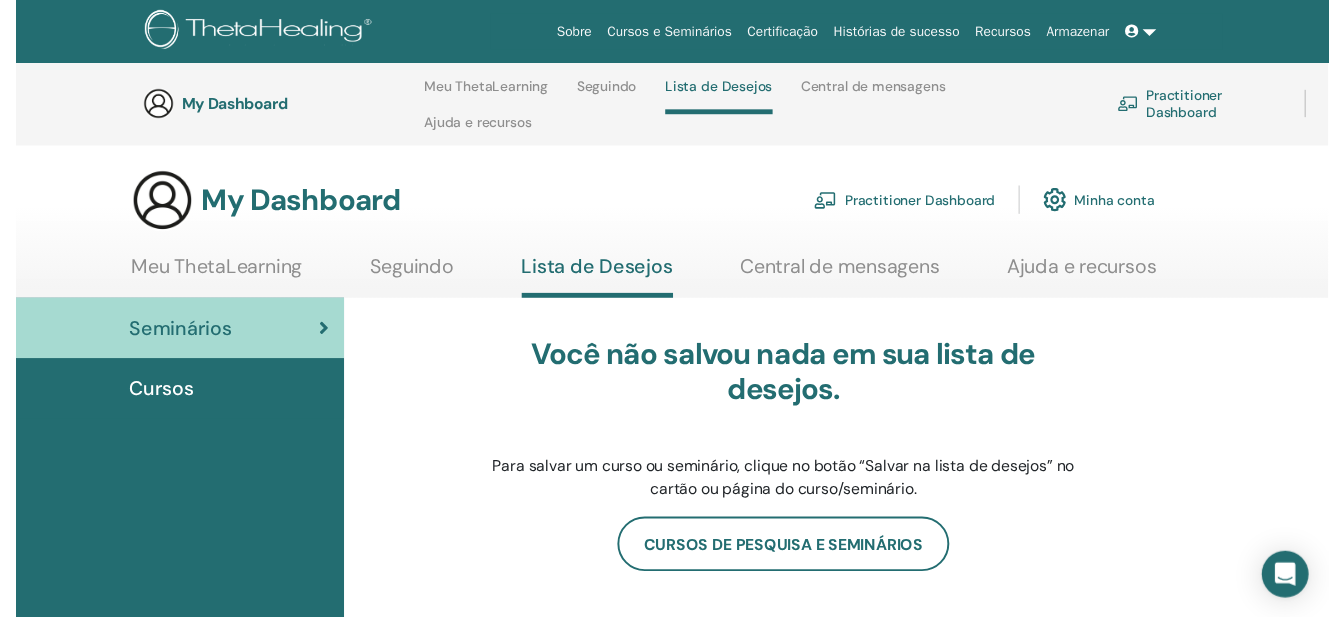 scroll, scrollTop: 1362, scrollLeft: 0, axis: vertical 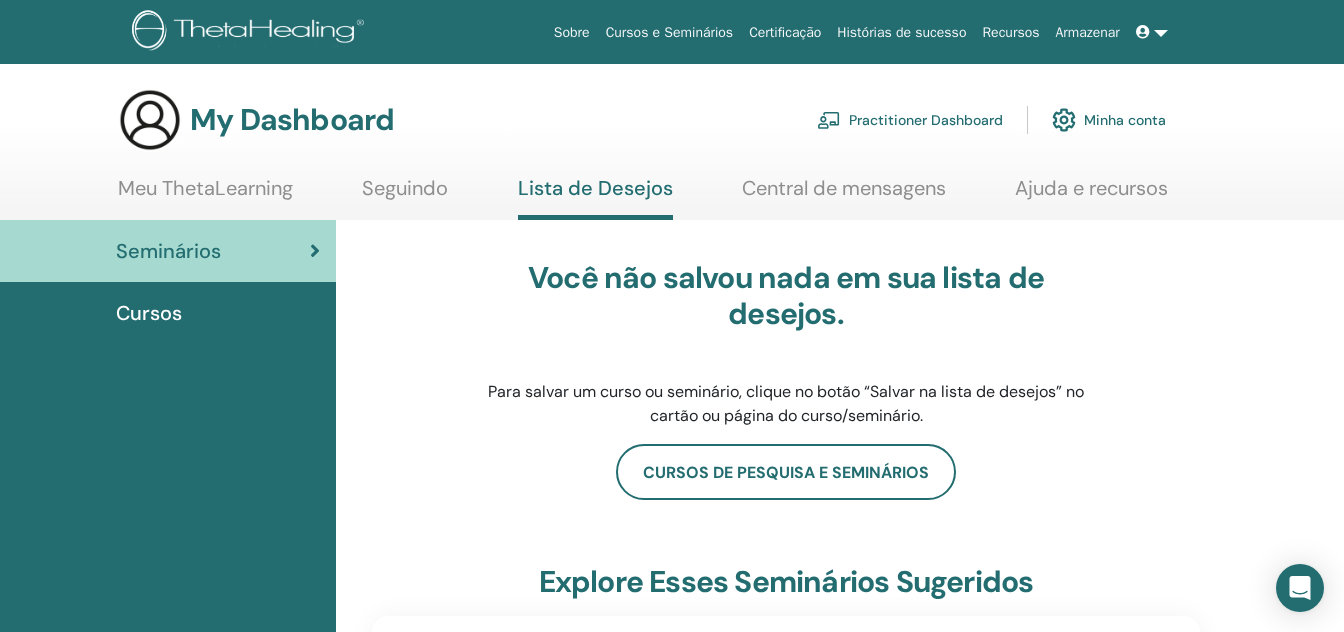click on "Cursos" at bounding box center (149, 313) 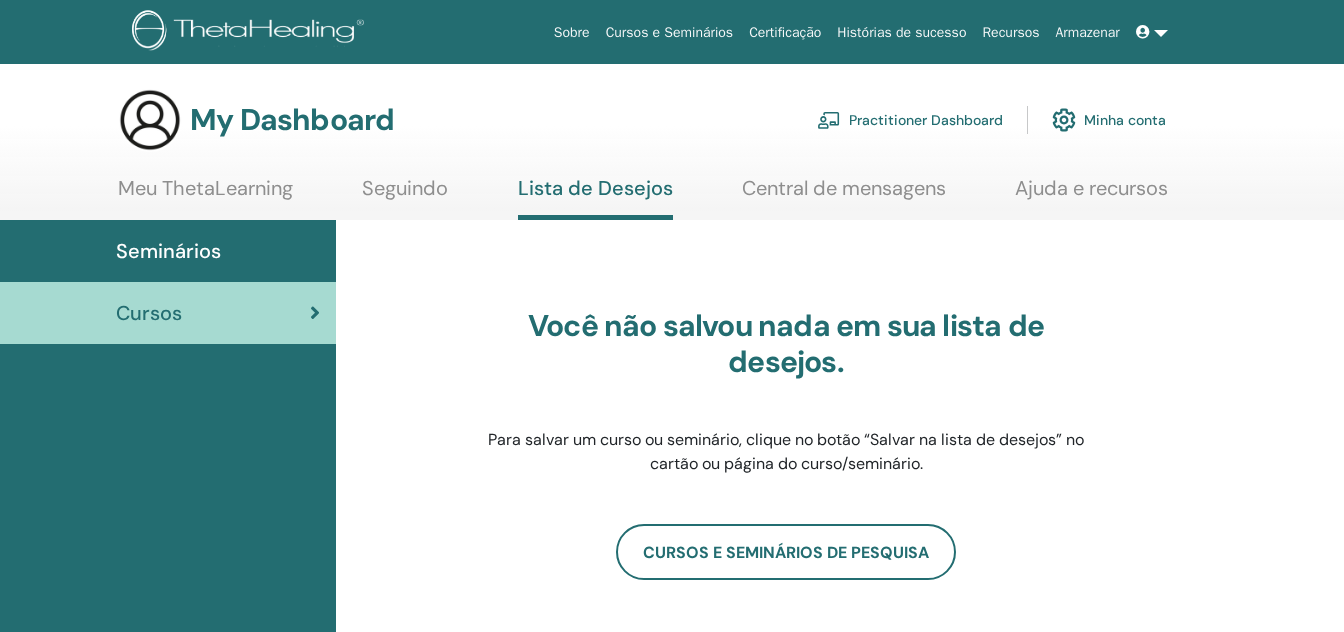 scroll, scrollTop: 0, scrollLeft: 0, axis: both 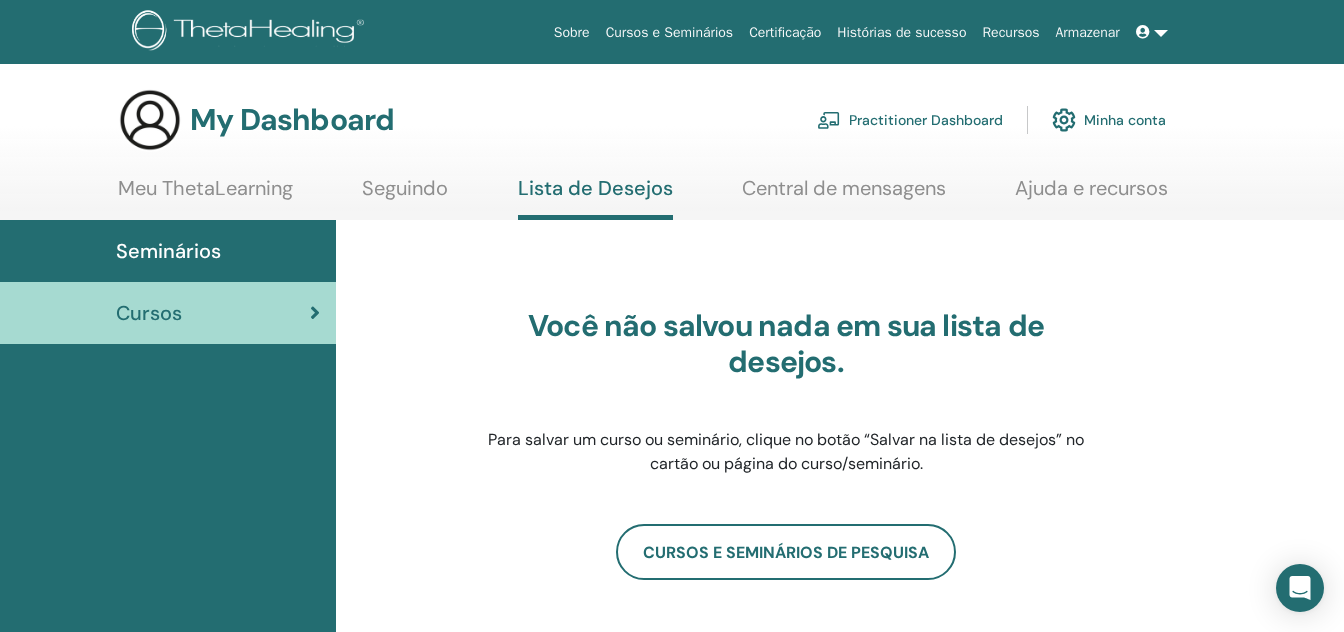 click on "Meu ThetaLearning" at bounding box center (205, 195) 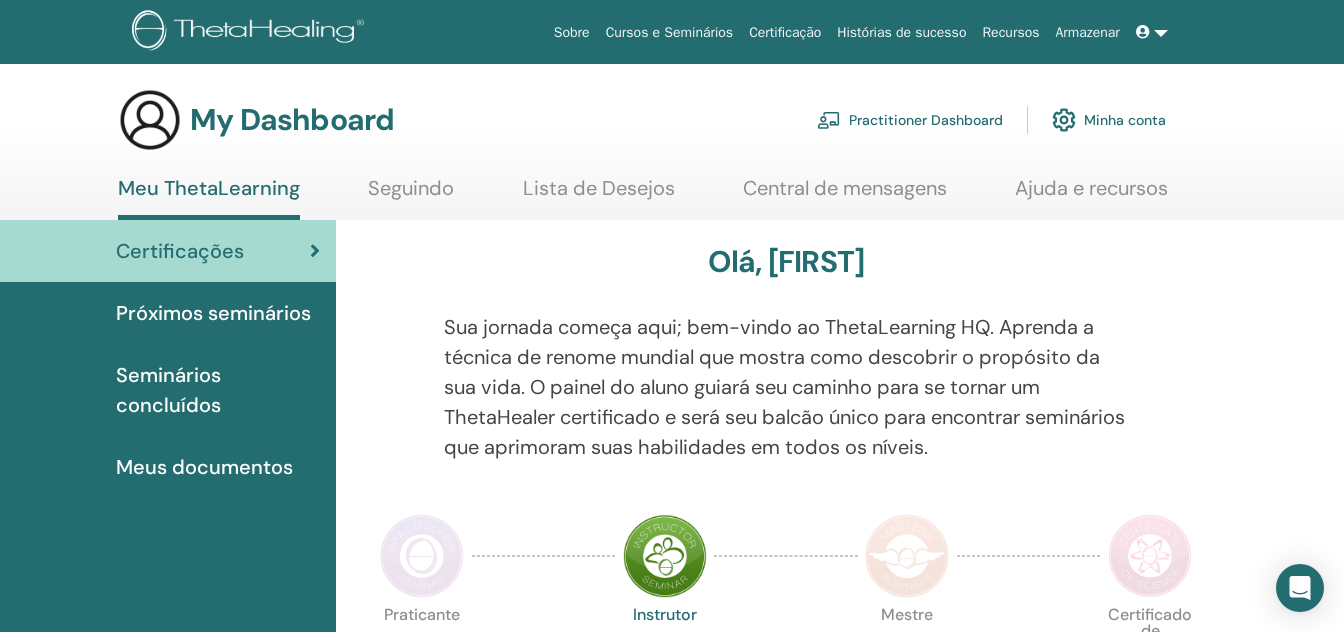 scroll, scrollTop: 0, scrollLeft: 0, axis: both 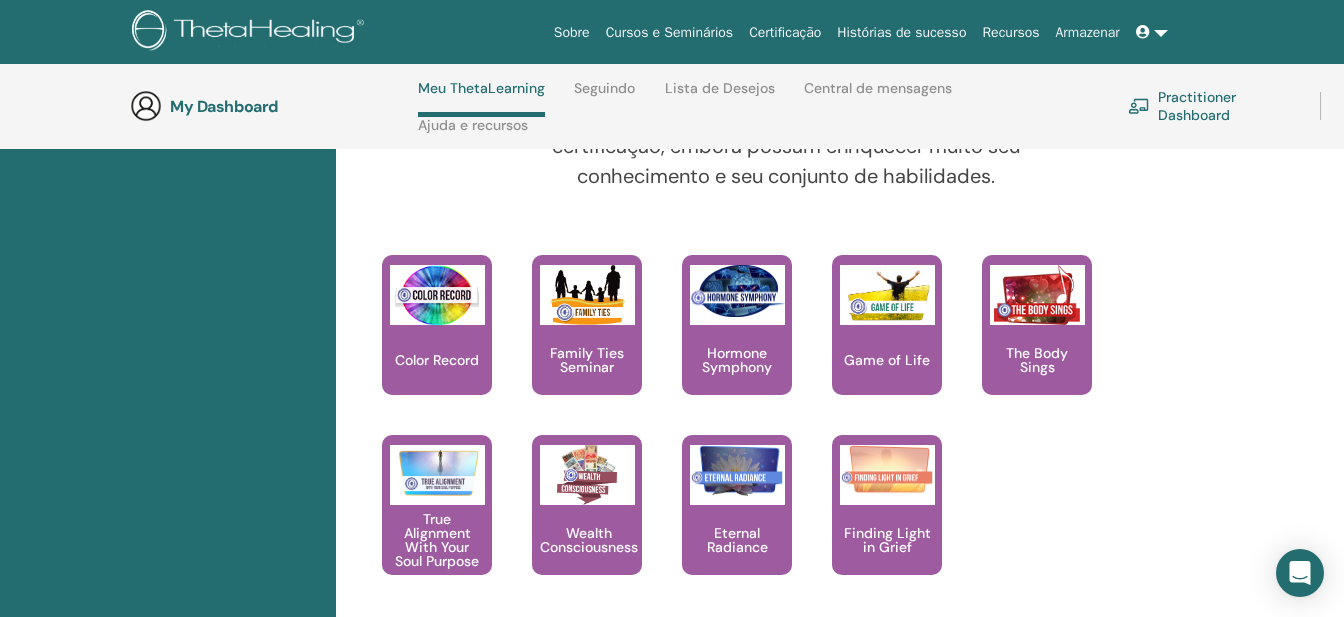 click at bounding box center [1152, 32] 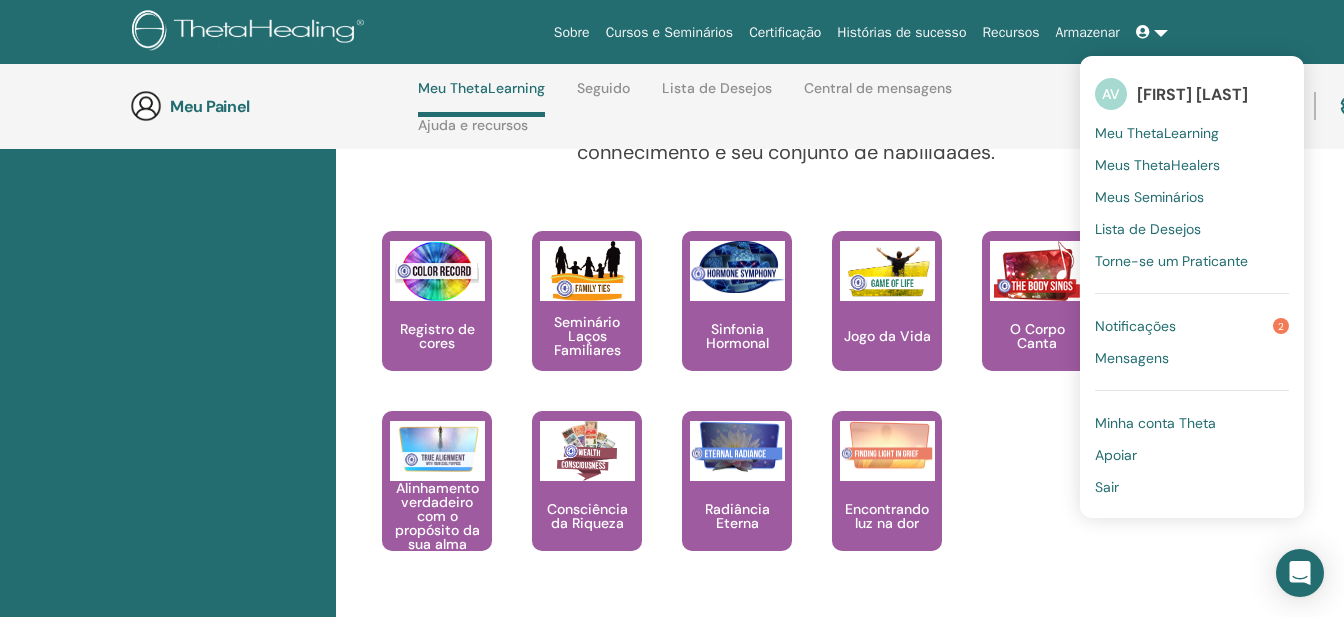 scroll, scrollTop: 2120, scrollLeft: 0, axis: vertical 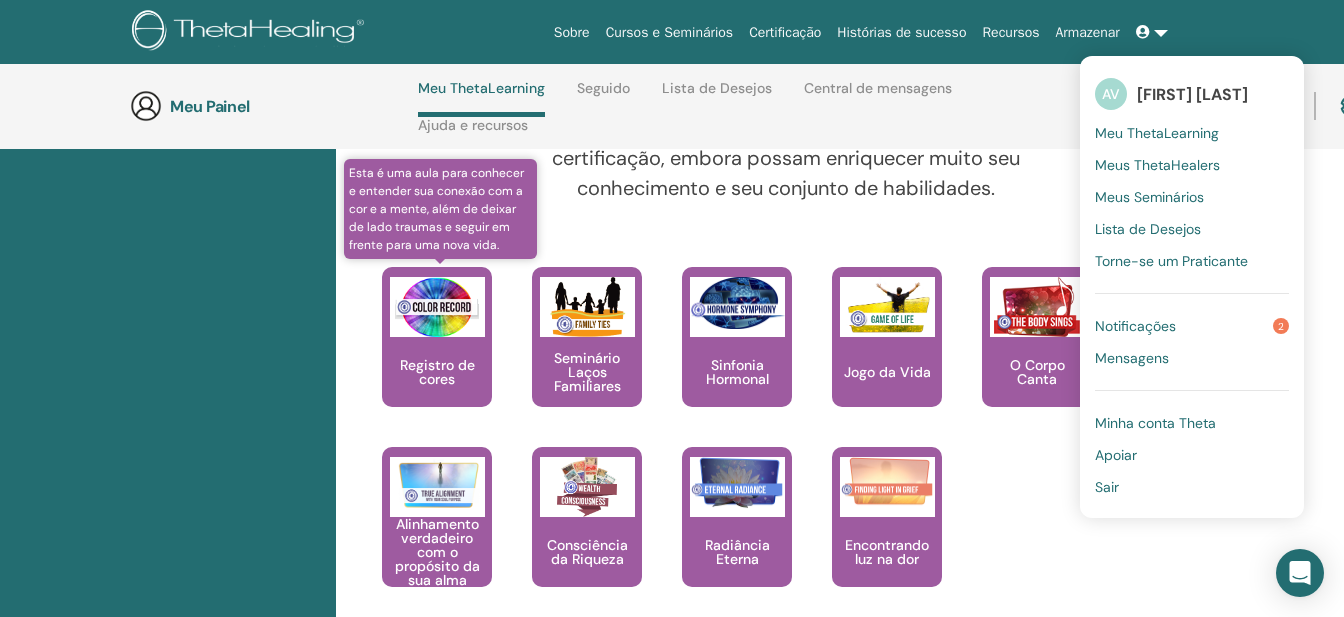 click on "Registro de cores" at bounding box center [437, 372] 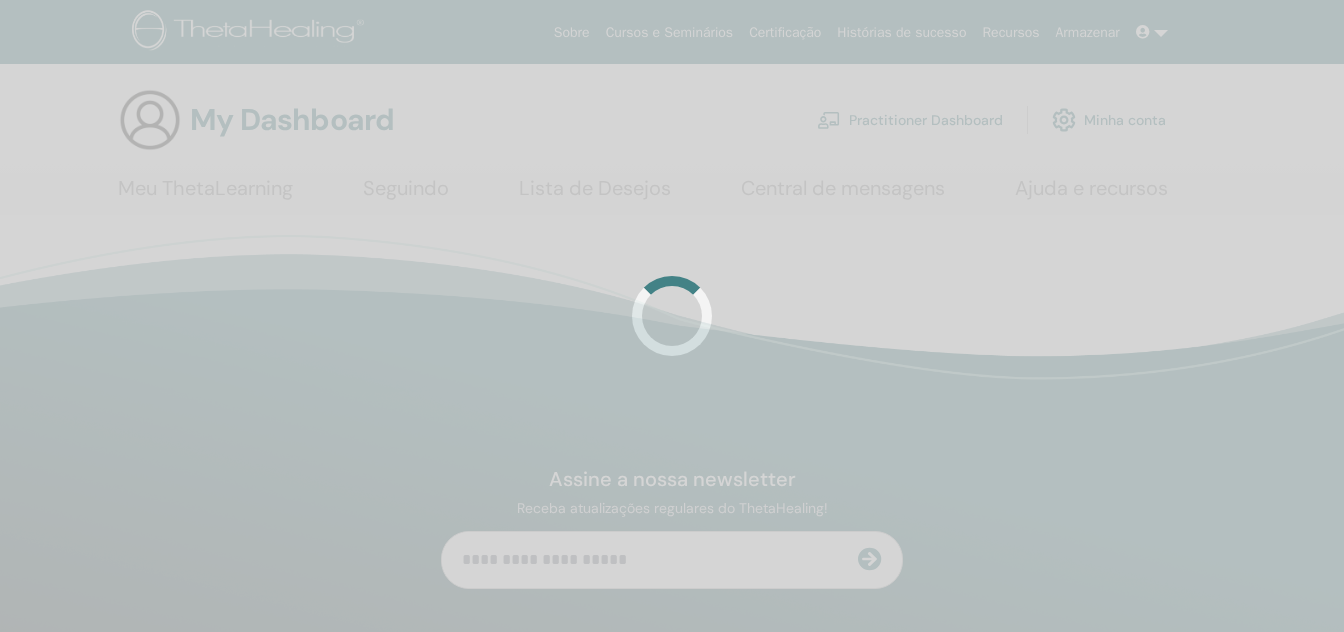 scroll, scrollTop: 0, scrollLeft: 0, axis: both 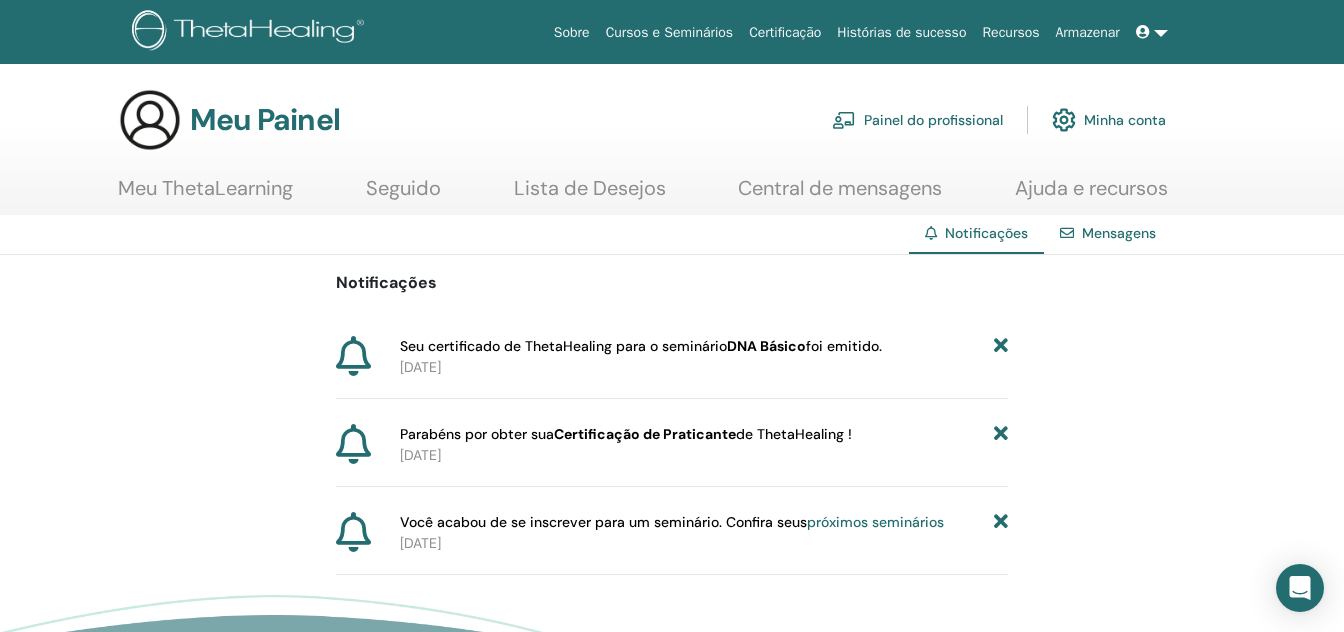 click on "Você acabou de se inscrever para um seminário. Confira seus" at bounding box center [603, 522] 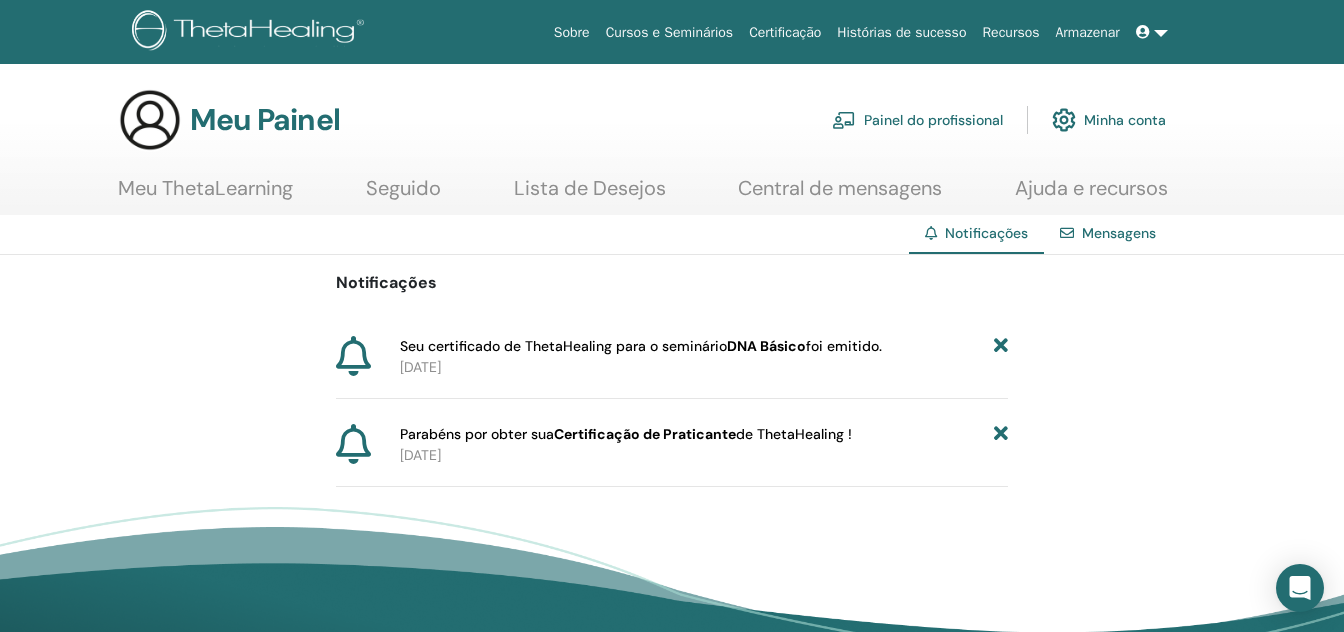 click at bounding box center (1001, 434) 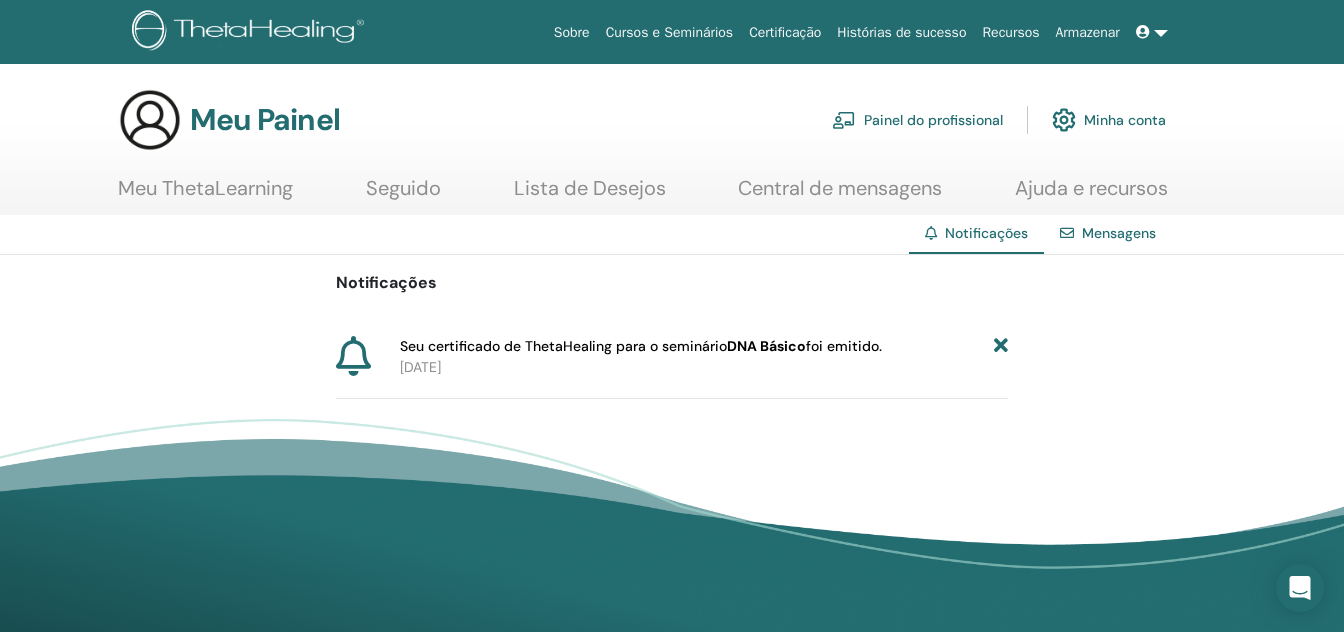 click at bounding box center (1001, 346) 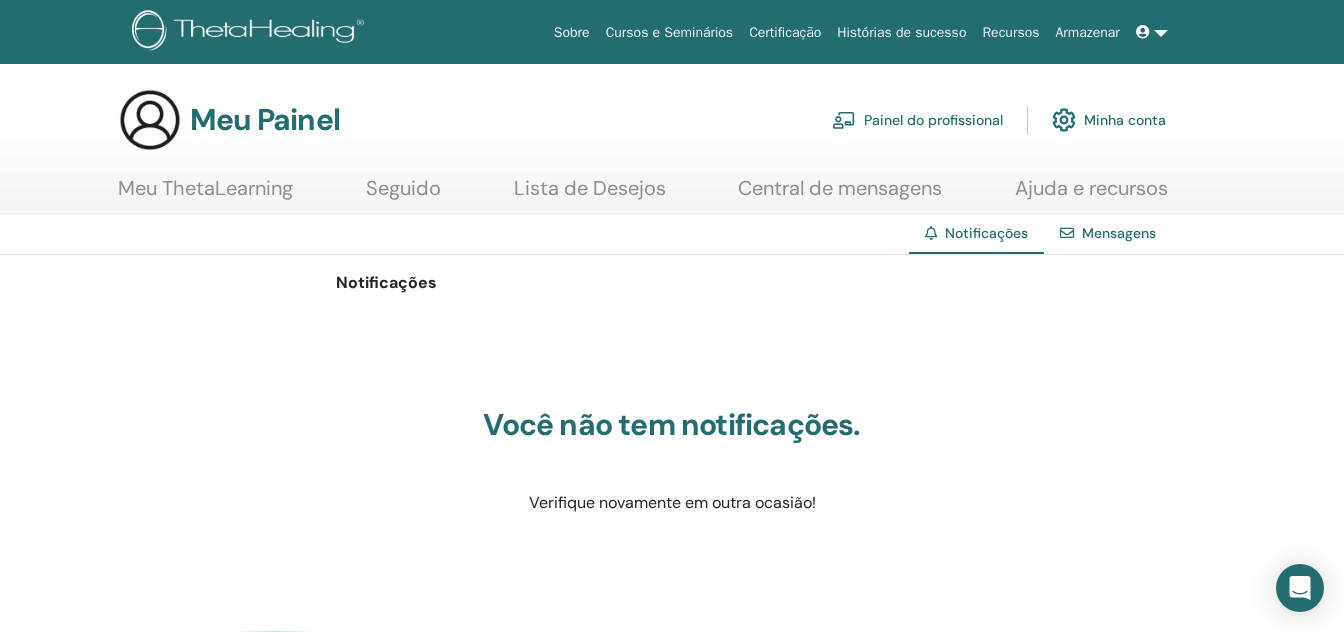 click on "Minha conta" at bounding box center [1125, 121] 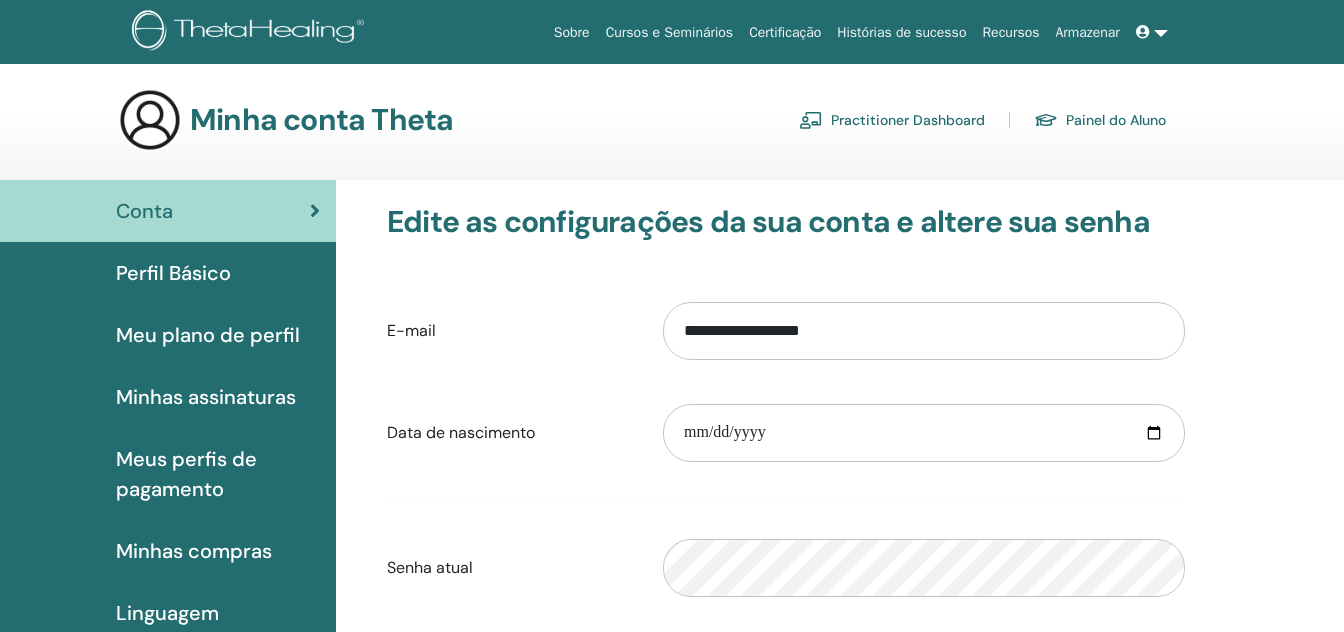 scroll, scrollTop: 0, scrollLeft: 0, axis: both 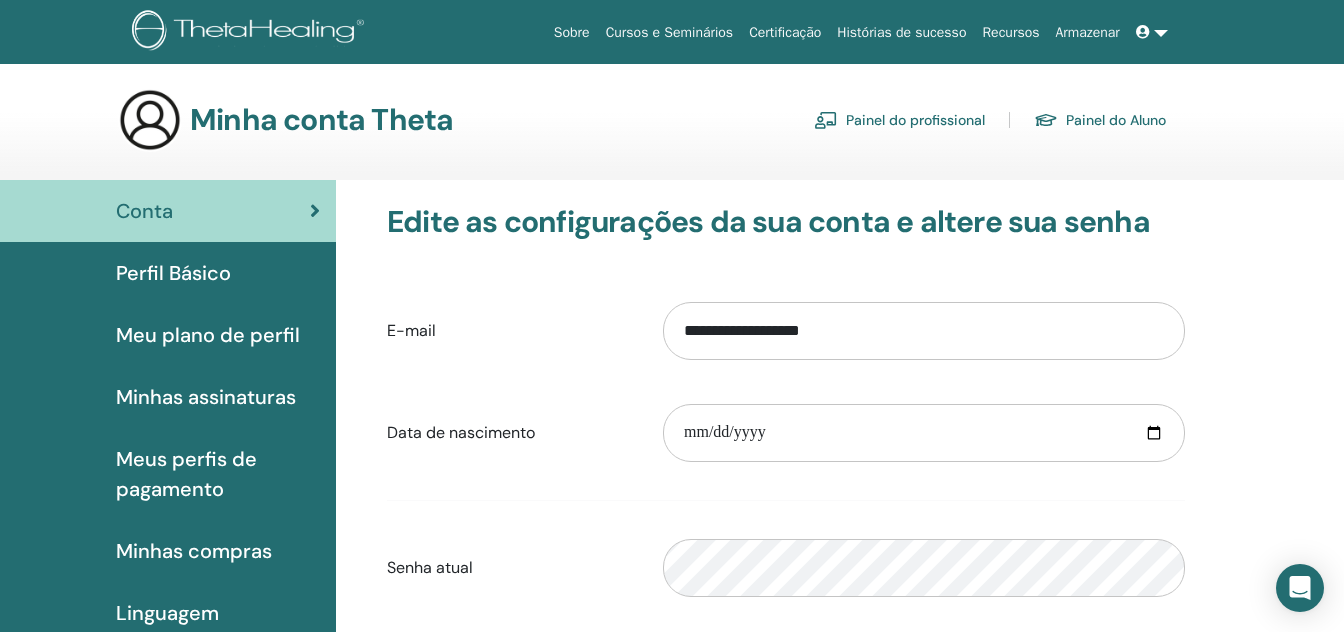click on "Meu plano de perfil" at bounding box center [208, 335] 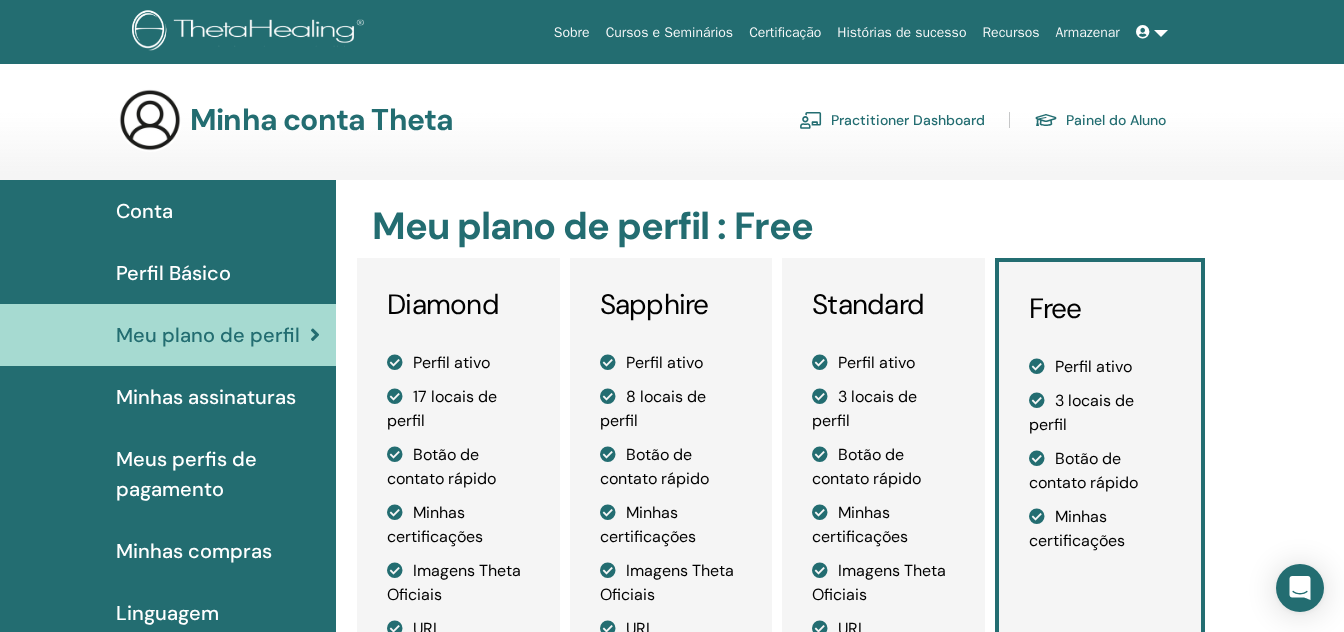 scroll, scrollTop: 0, scrollLeft: 0, axis: both 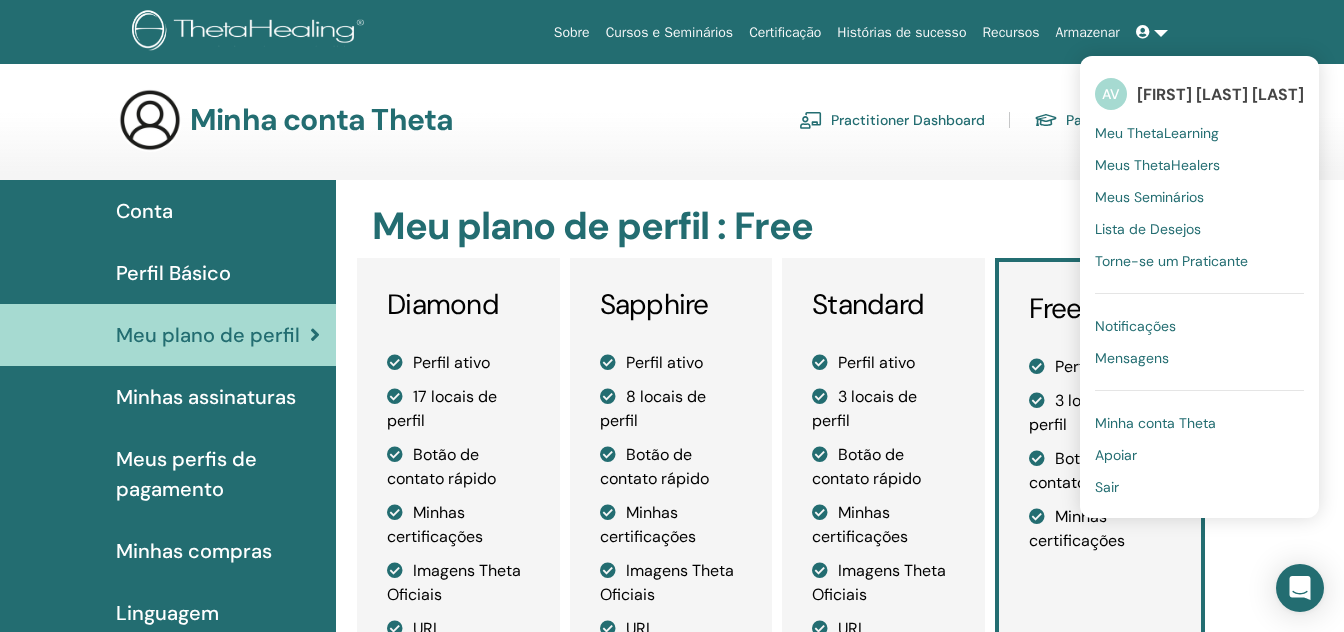click on "Meus Seminários" at bounding box center (1149, 197) 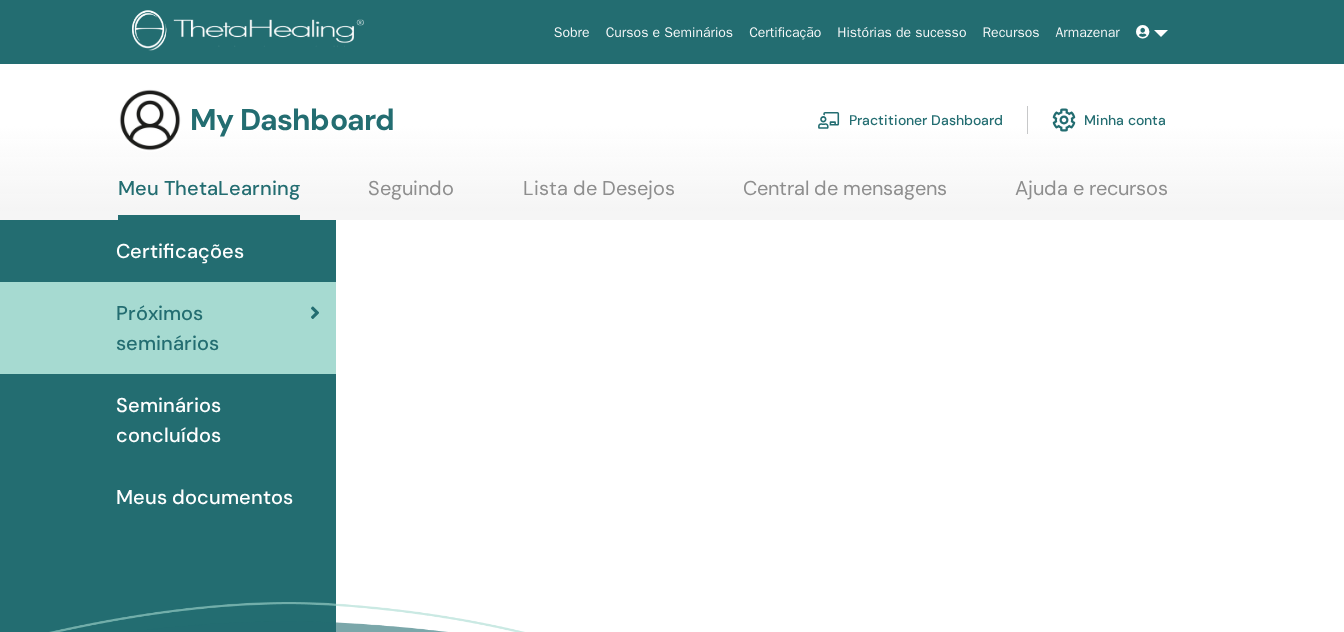 scroll, scrollTop: 0, scrollLeft: 0, axis: both 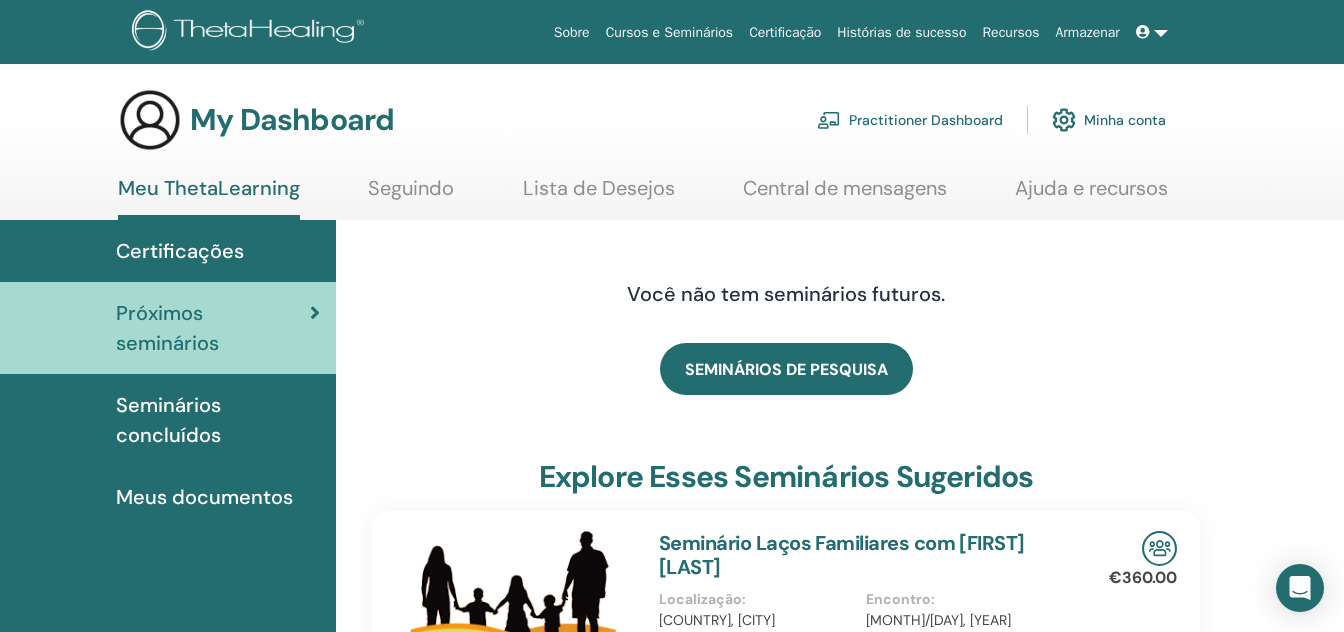 click on "Seminários concluídos" at bounding box center [218, 420] 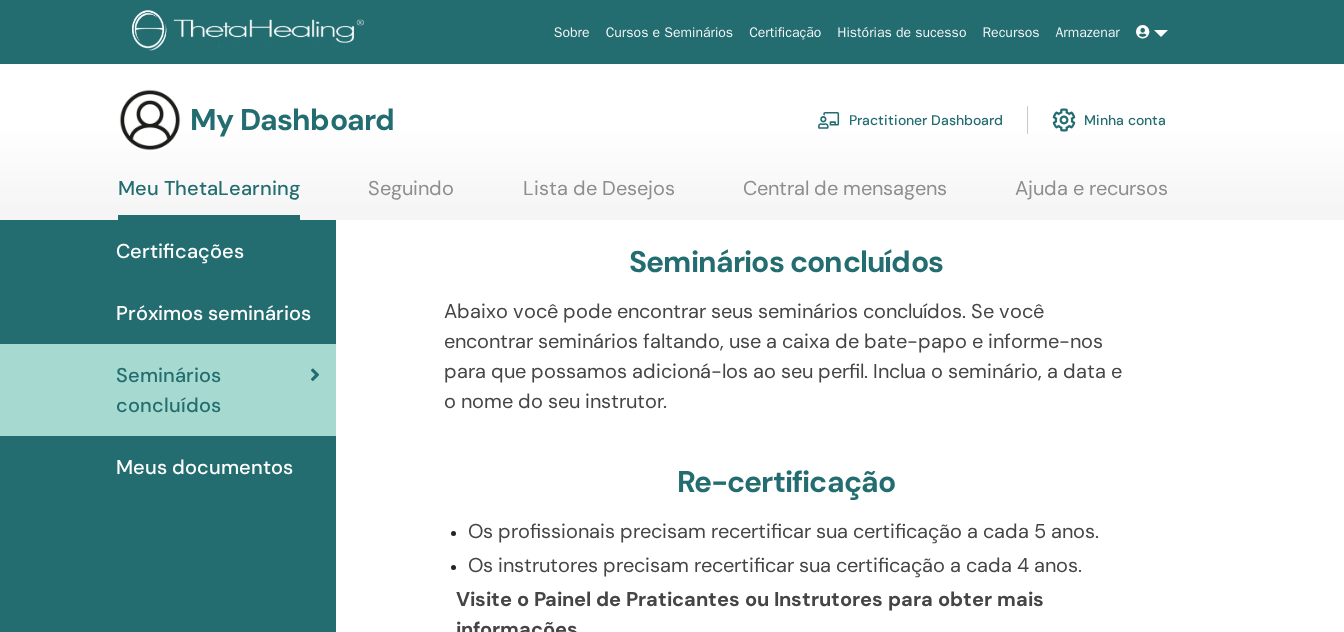 scroll, scrollTop: 0, scrollLeft: 0, axis: both 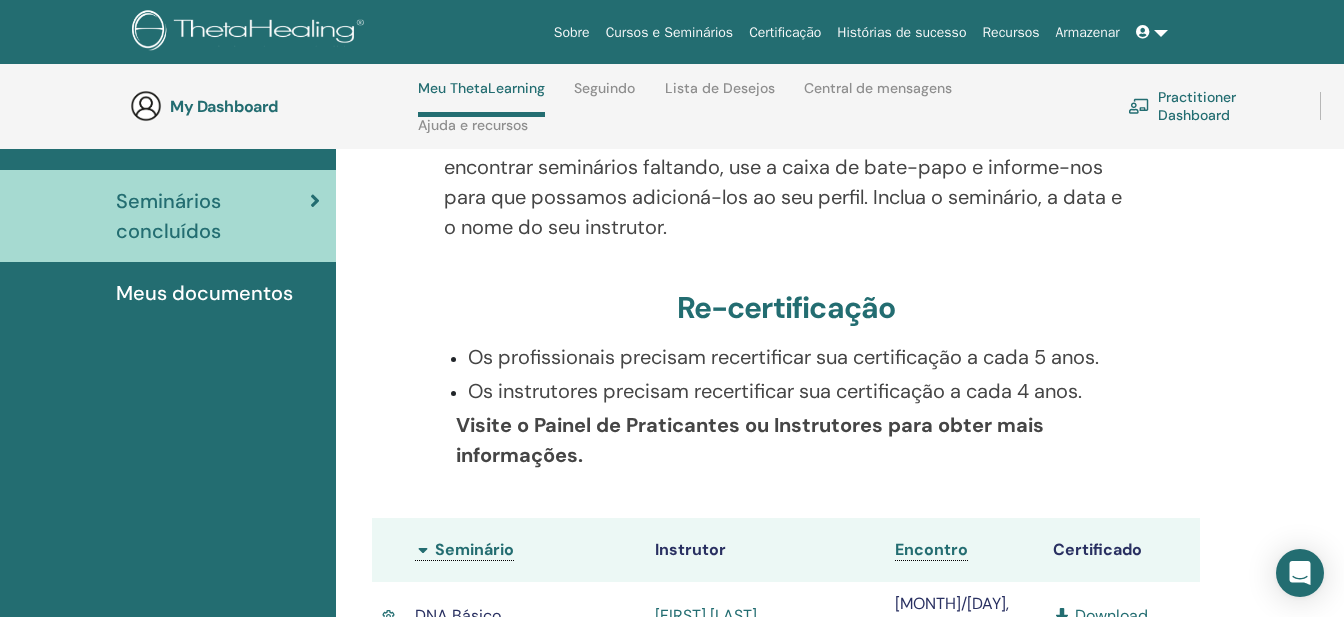 click on "Meus documentos" at bounding box center [204, 293] 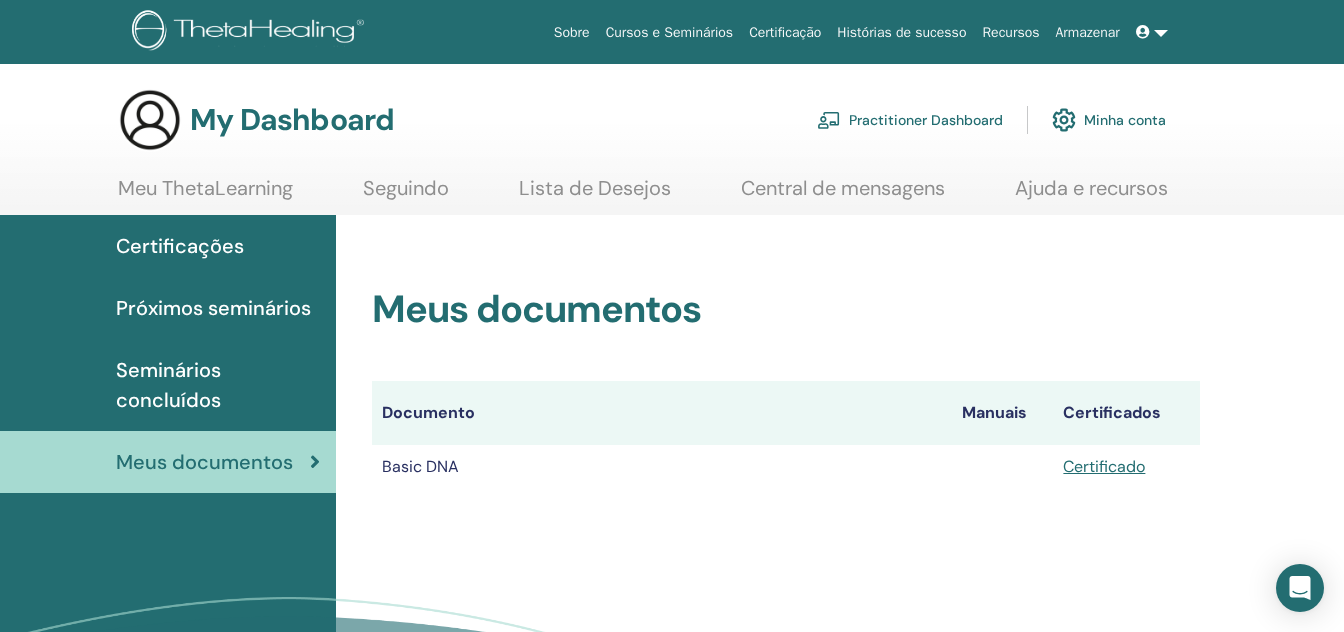 scroll, scrollTop: 0, scrollLeft: 0, axis: both 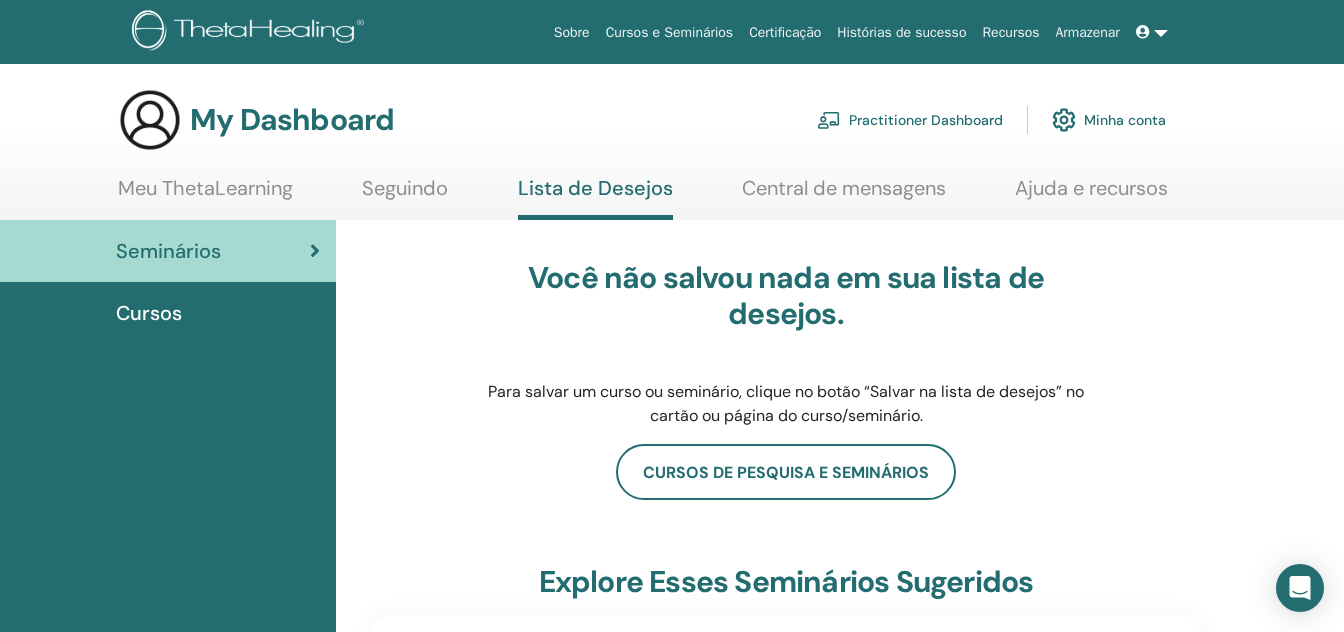 click on "Meu ThetaLearning" at bounding box center [205, 195] 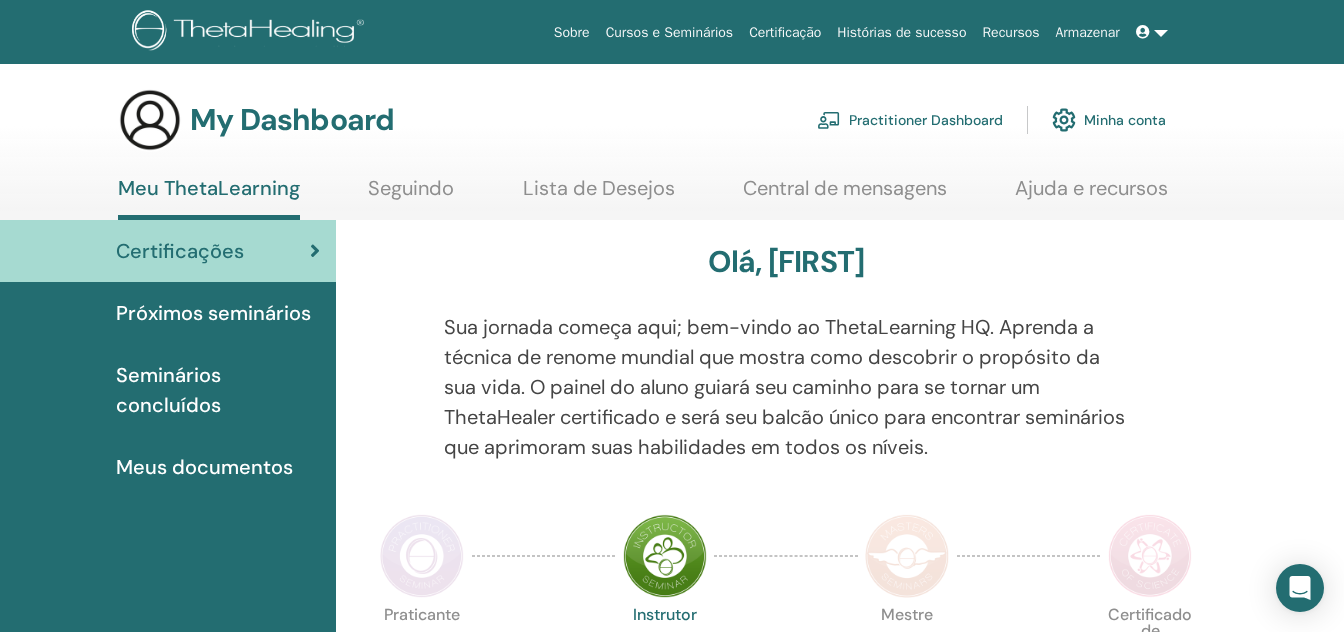 scroll, scrollTop: 0, scrollLeft: 0, axis: both 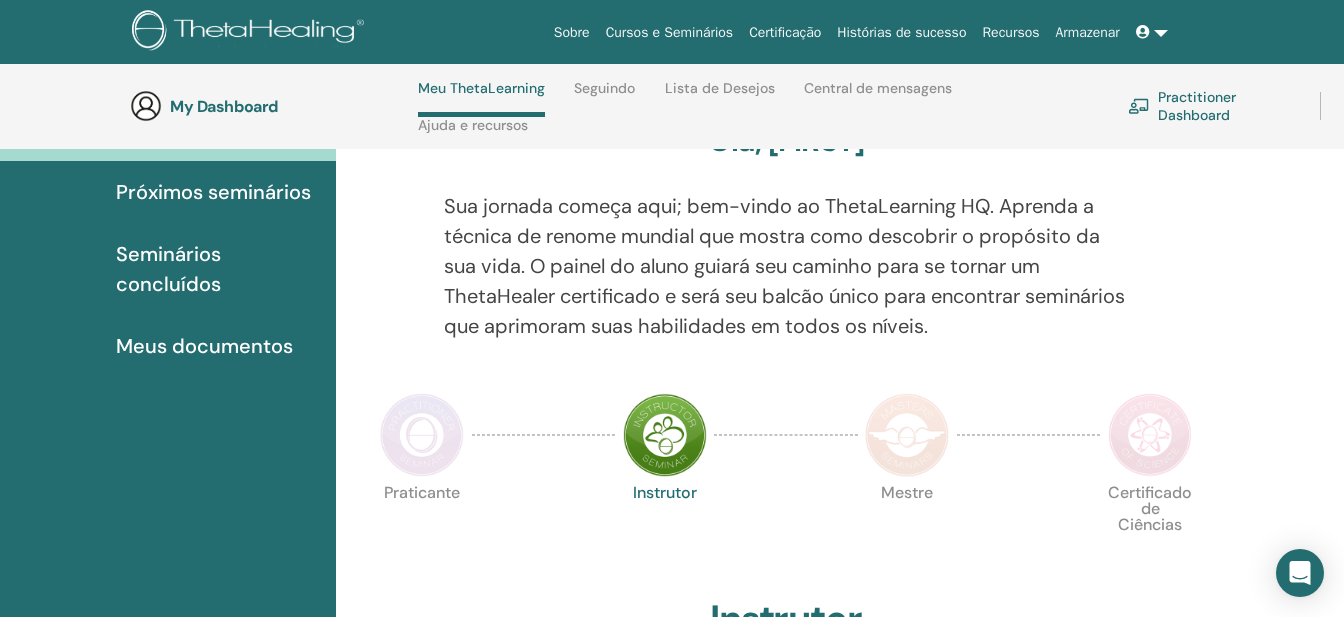 click at bounding box center (422, 435) 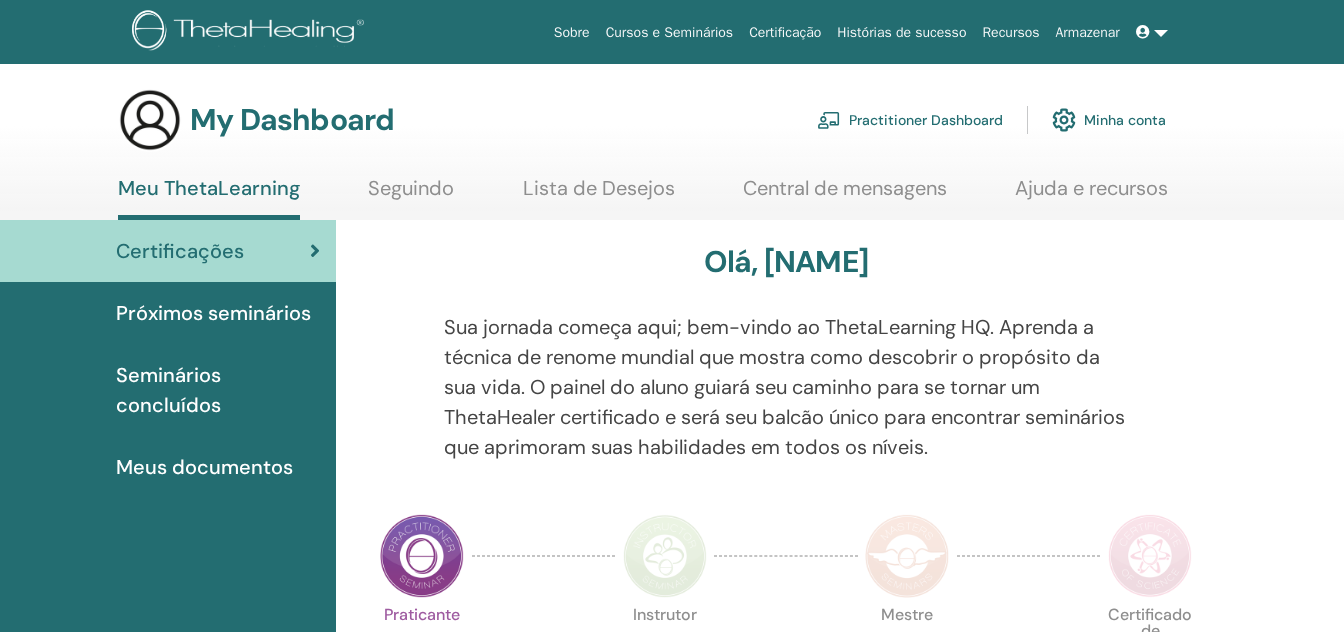 scroll, scrollTop: 0, scrollLeft: 0, axis: both 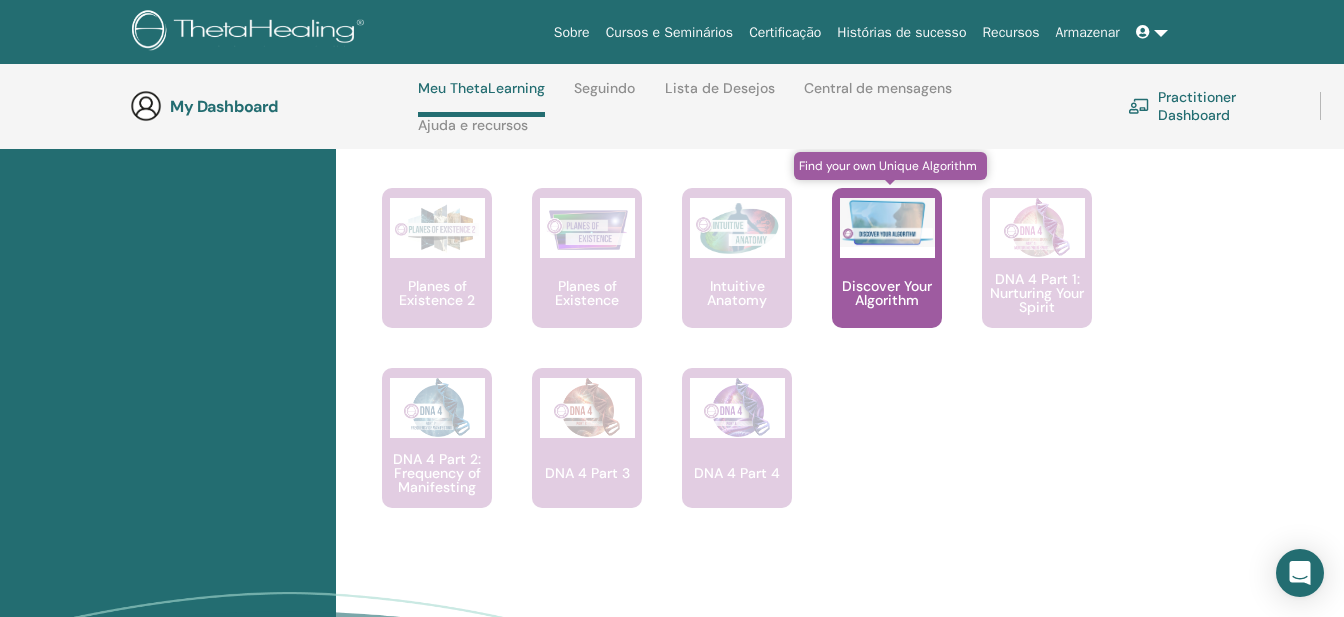 click on "Discover Your Algorithm" at bounding box center (887, 258) 